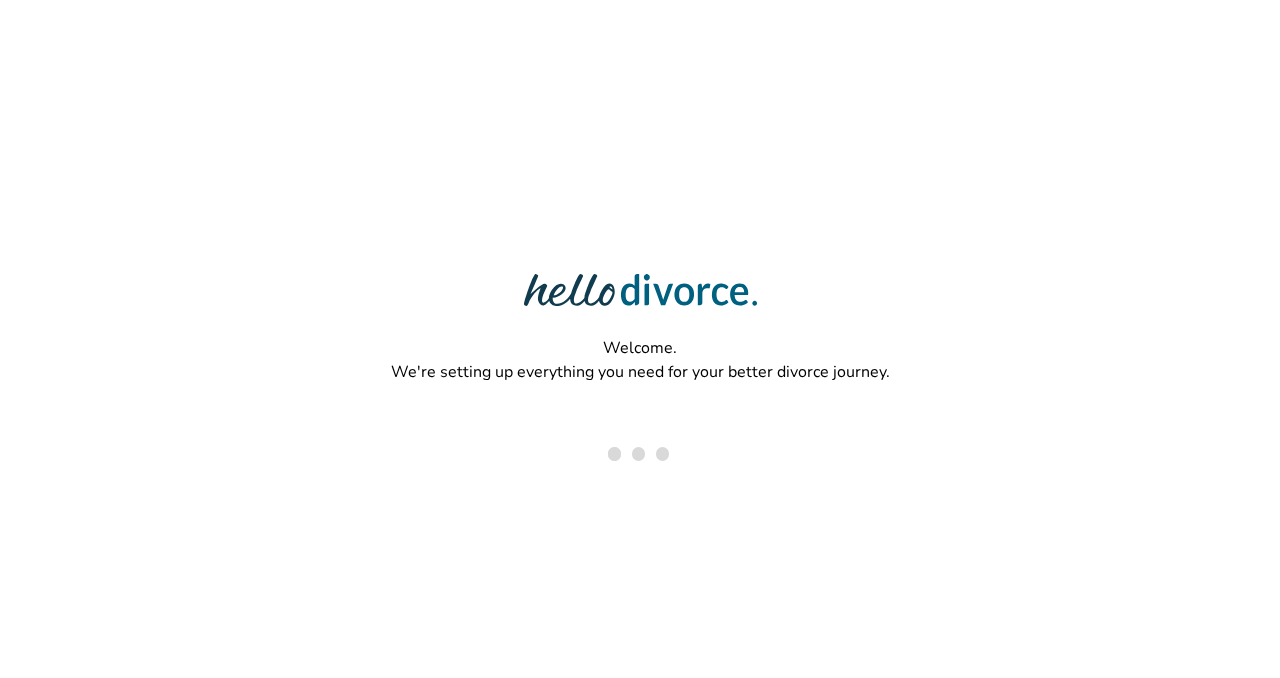 scroll, scrollTop: 0, scrollLeft: 0, axis: both 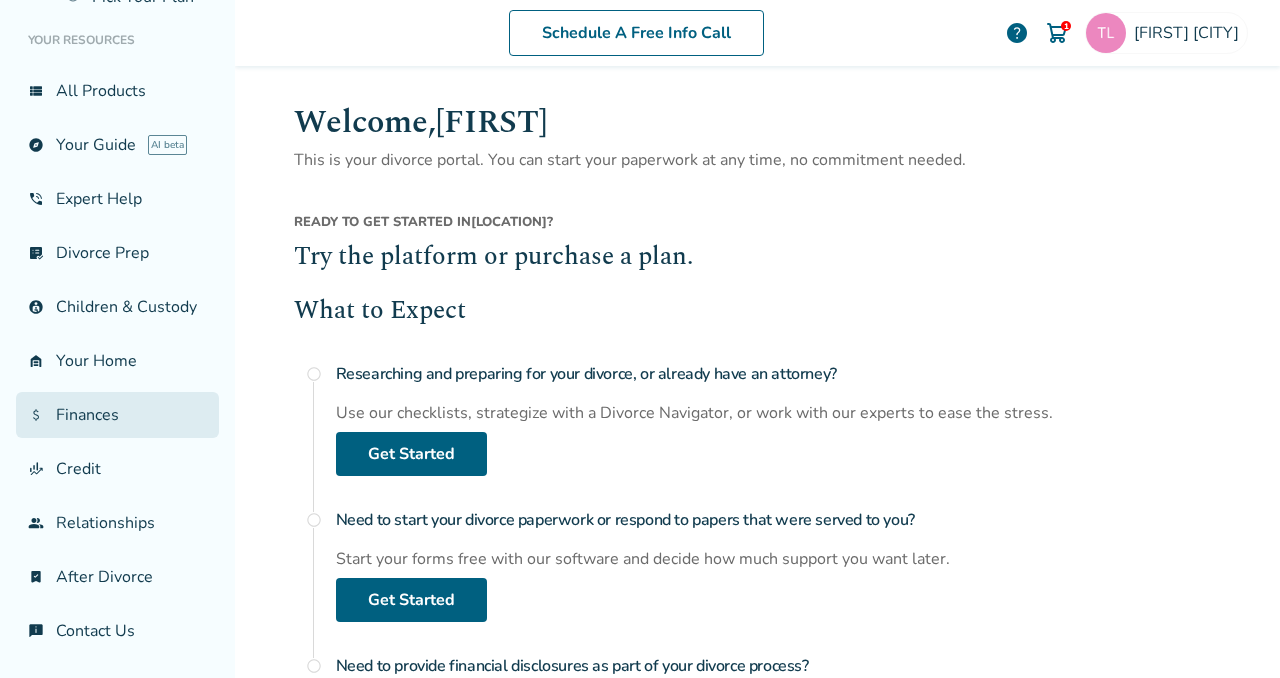 click on "attach_money Finances" at bounding box center [117, 415] 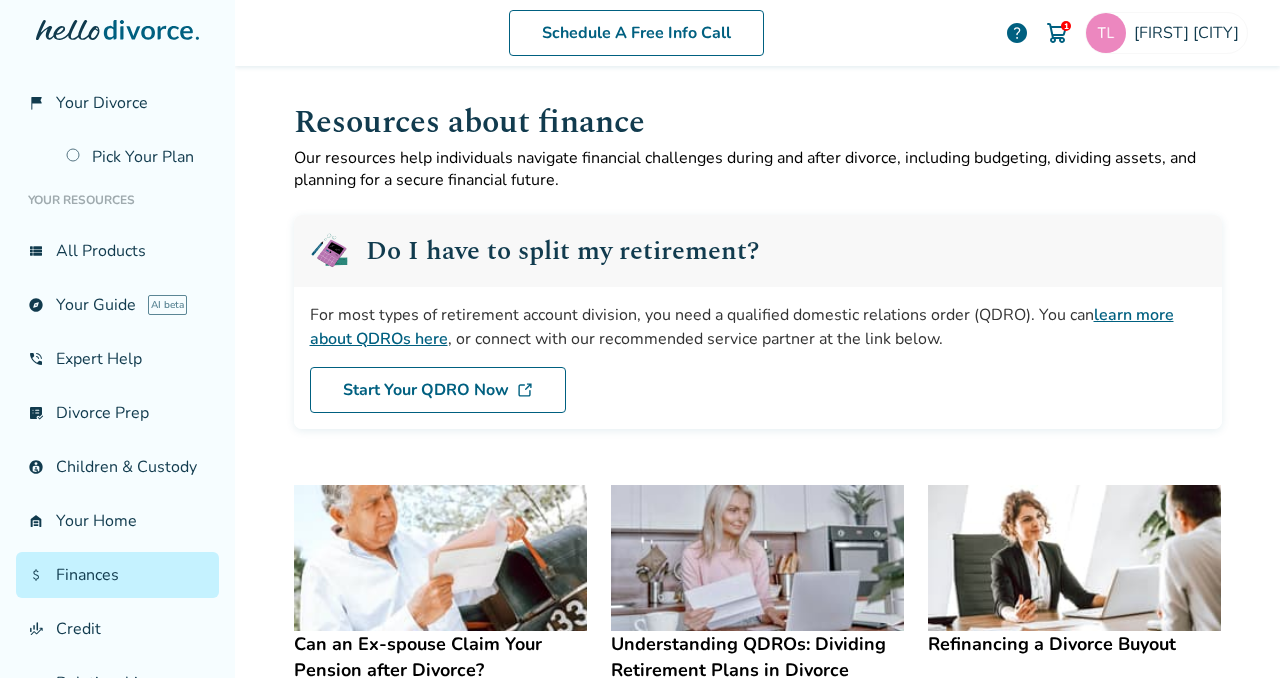 scroll, scrollTop: 0, scrollLeft: 0, axis: both 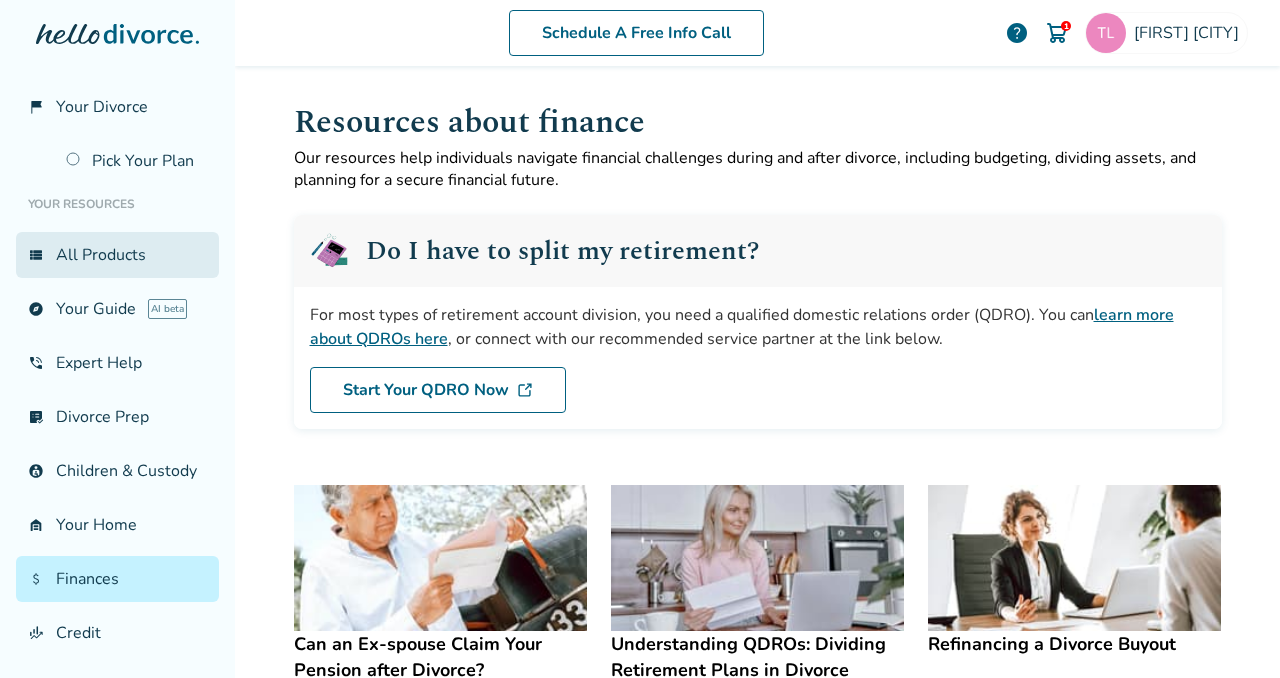 click on "view_list All Products" at bounding box center (117, 255) 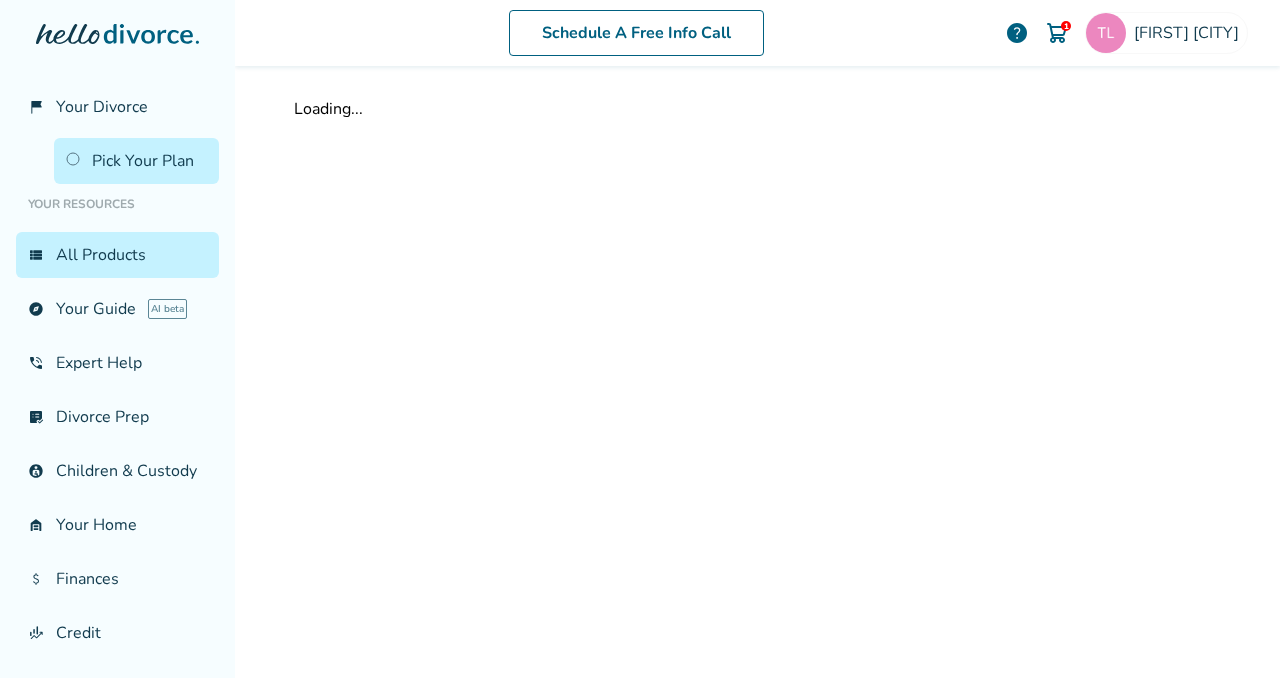click at bounding box center (1057, 33) 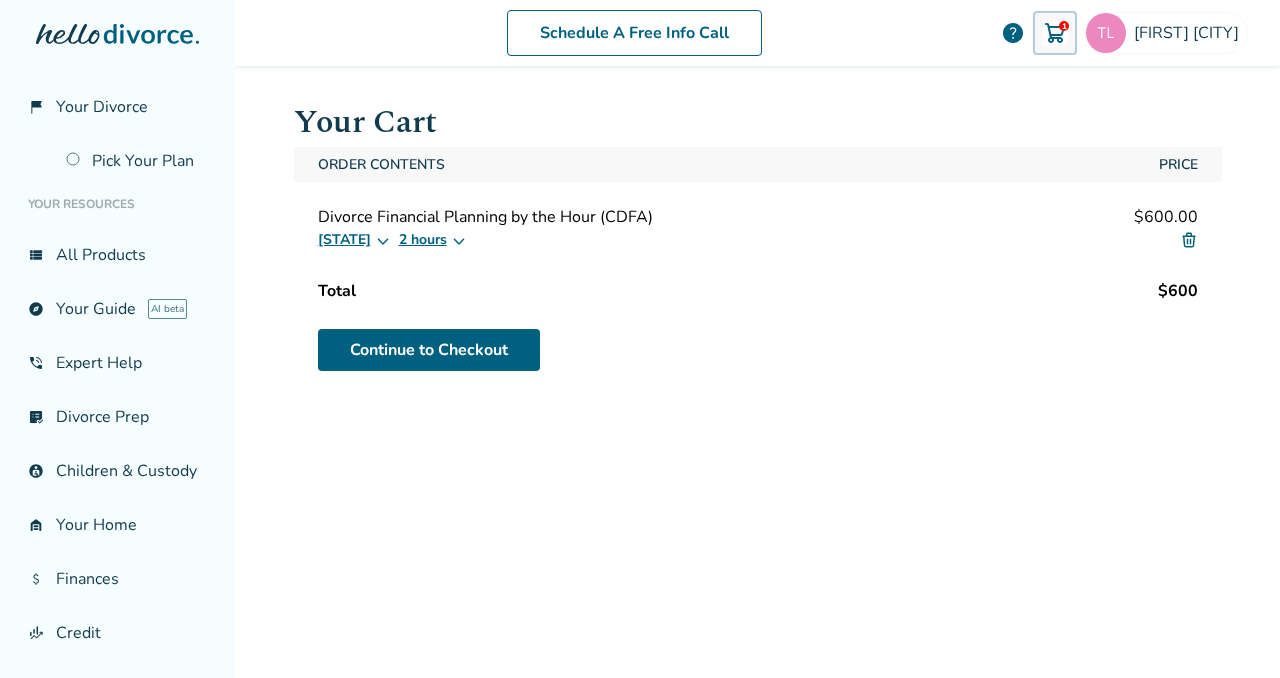 click 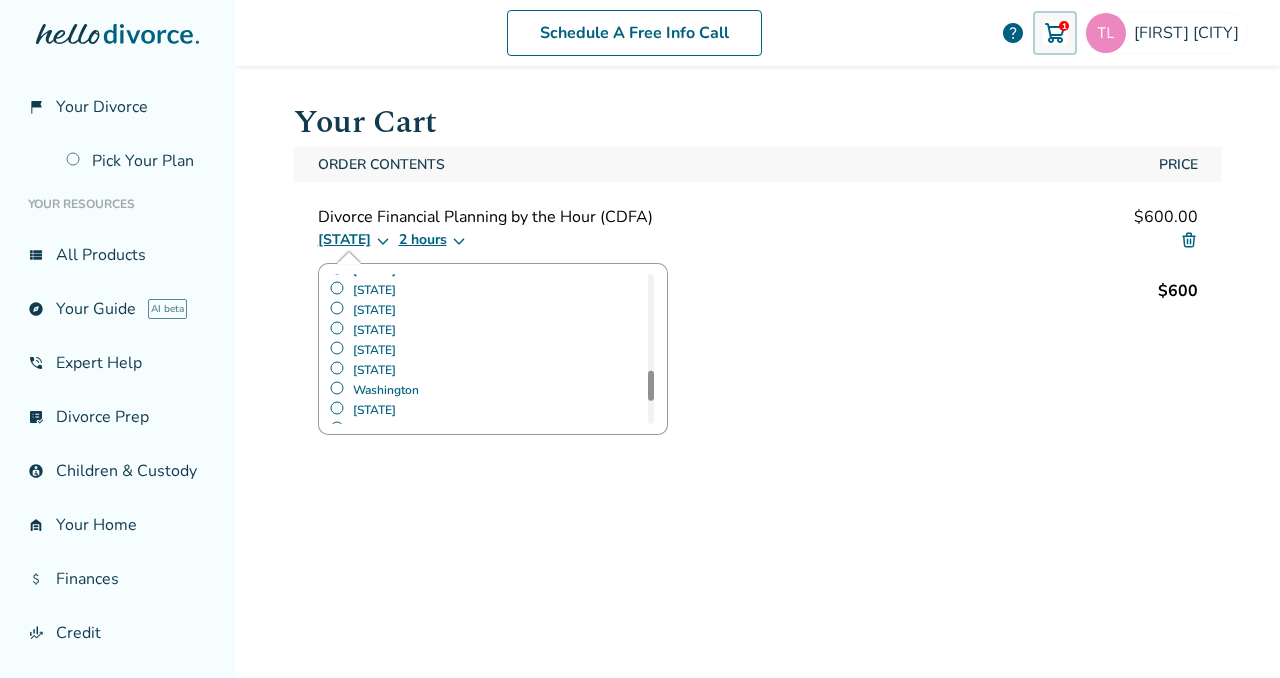 scroll, scrollTop: 828, scrollLeft: 0, axis: vertical 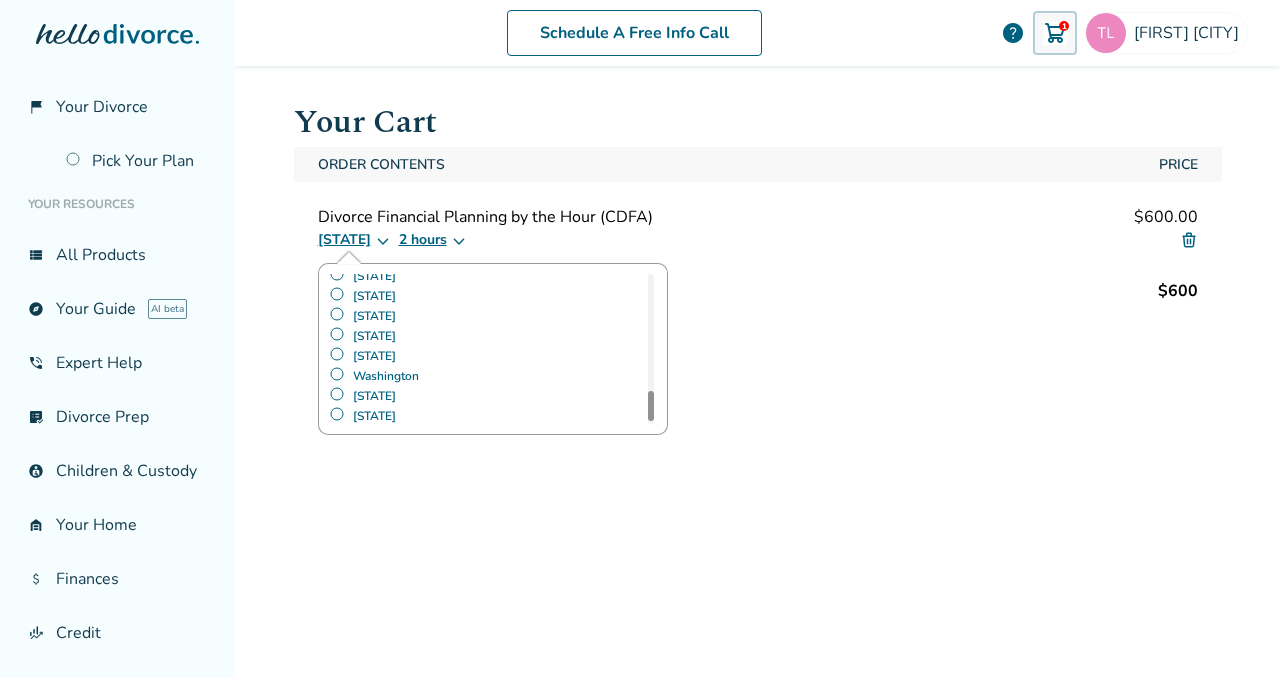 drag, startPoint x: 646, startPoint y: 288, endPoint x: 638, endPoint y: 405, distance: 117.273186 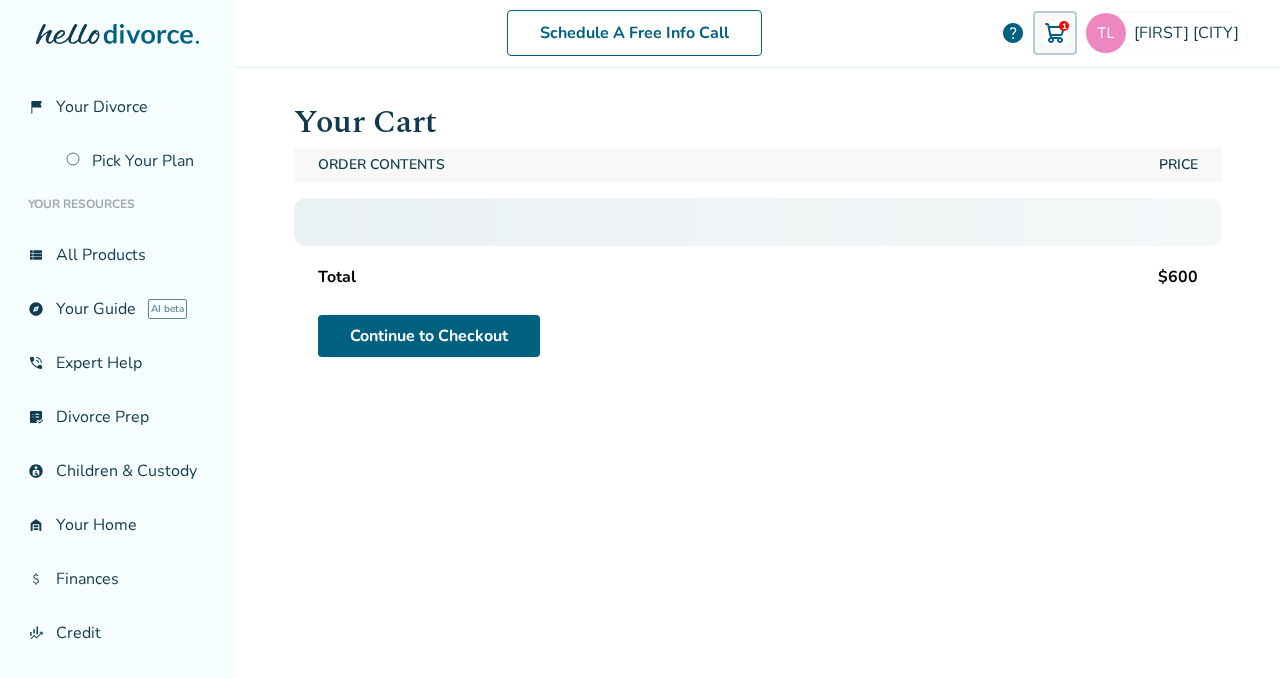 click on "Continue to Checkout" at bounding box center [758, 336] 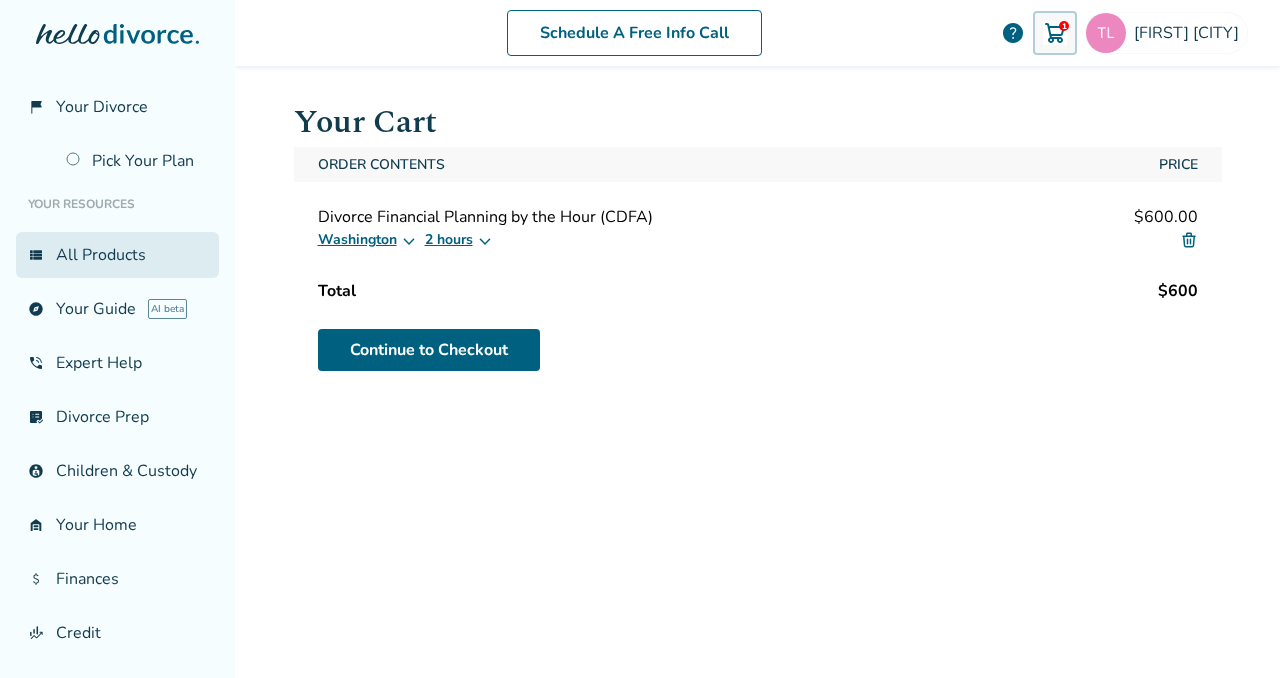 click on "view_list All Products" at bounding box center [117, 255] 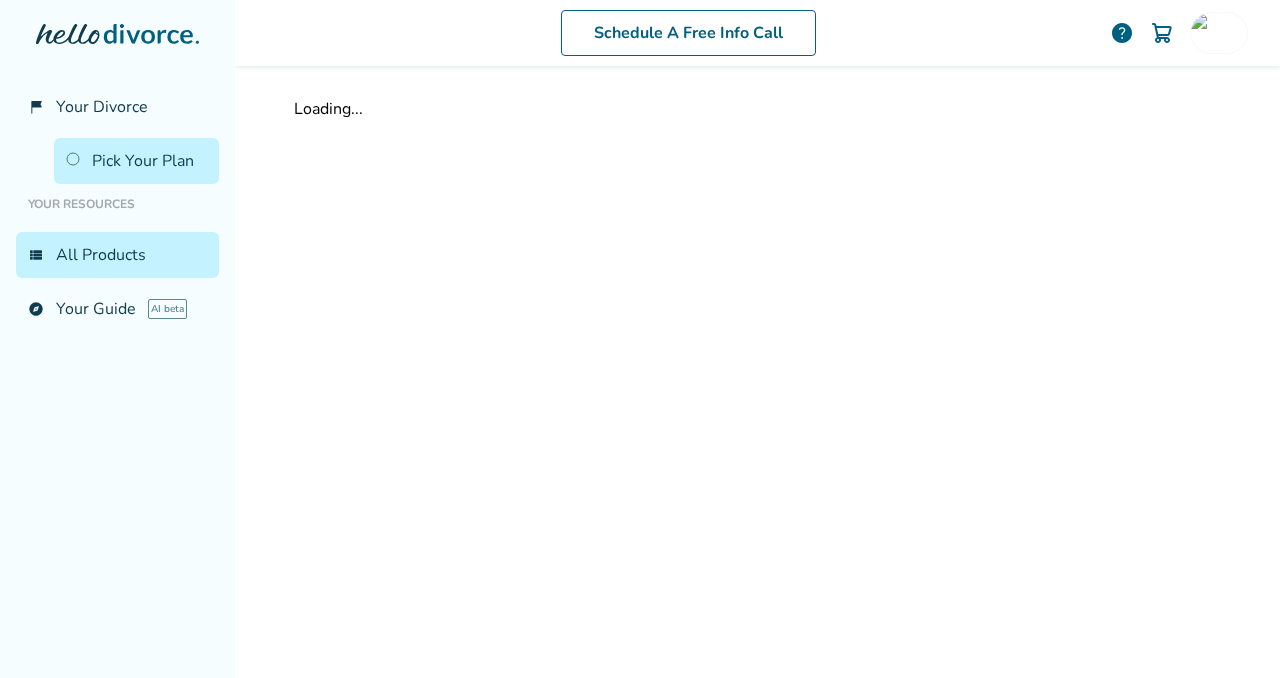 scroll, scrollTop: 0, scrollLeft: 0, axis: both 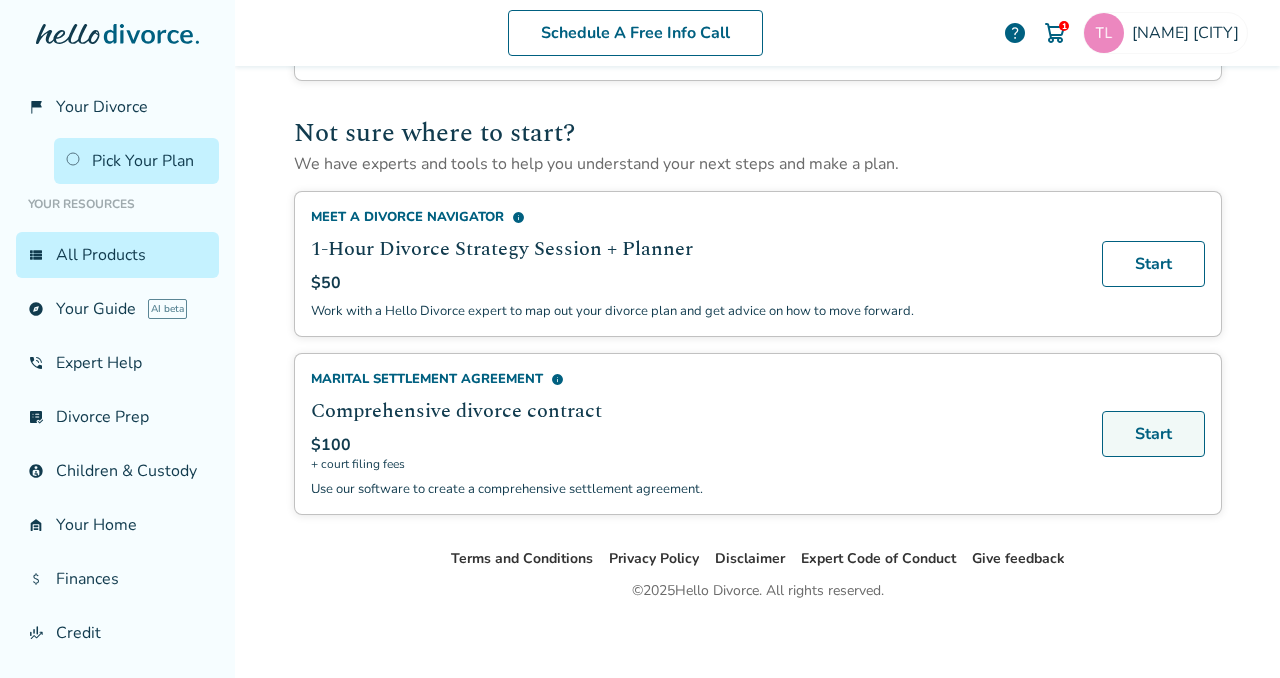 click on "Start" at bounding box center (1153, 434) 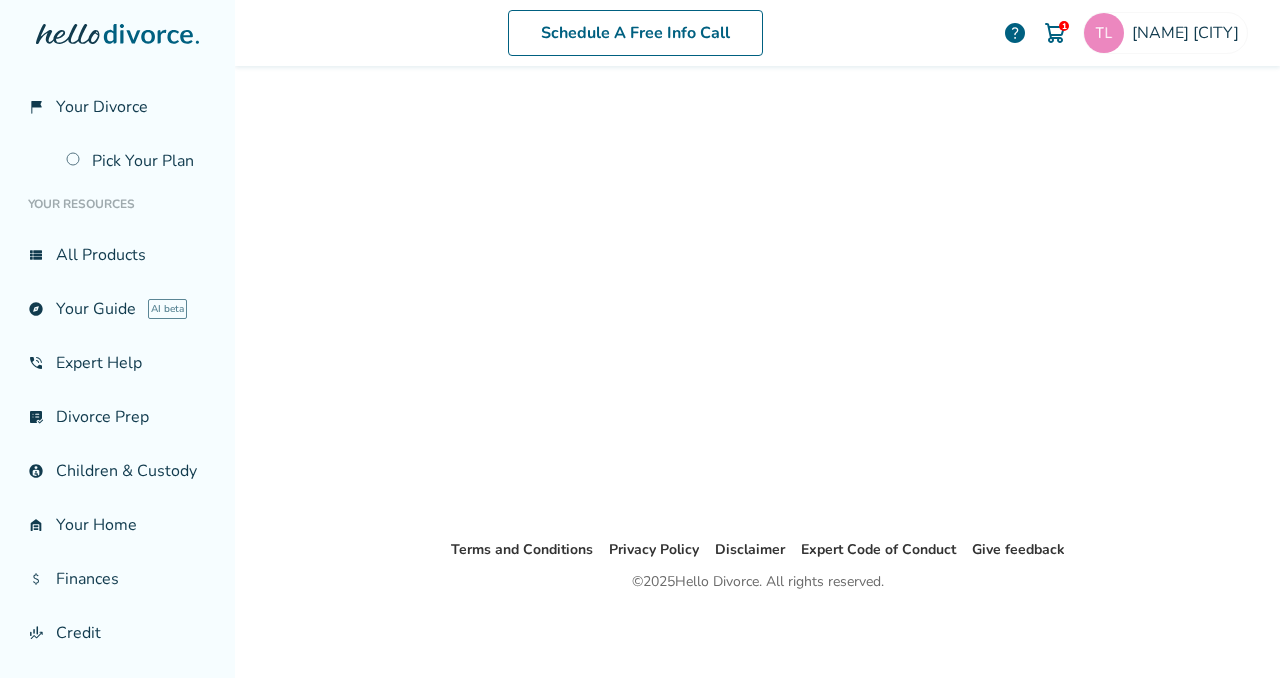scroll, scrollTop: 98, scrollLeft: 0, axis: vertical 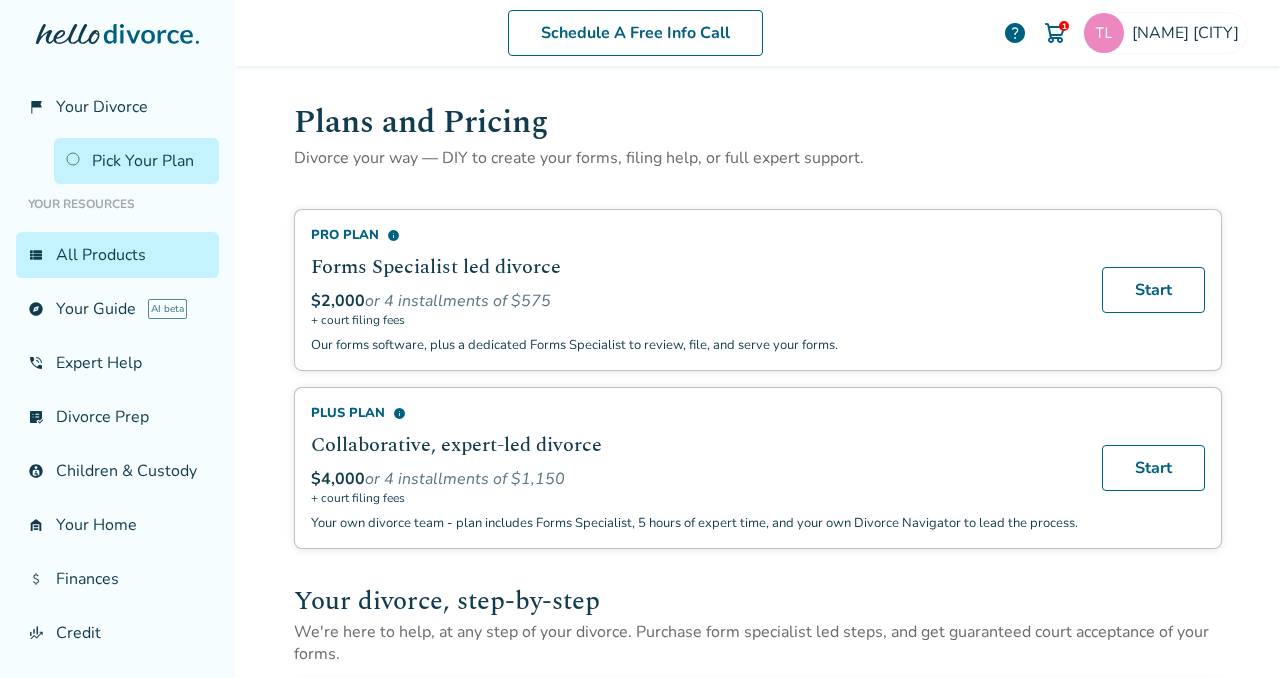 click on "1" at bounding box center (1064, 26) 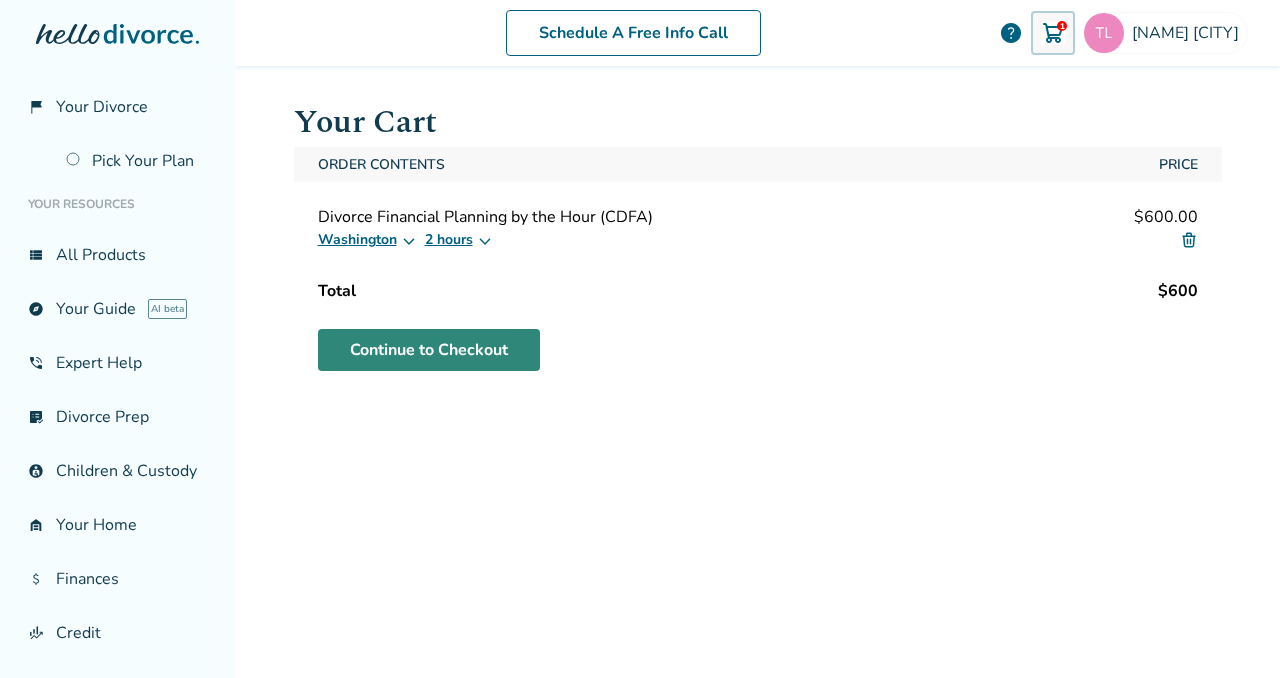 click on "Continue to Checkout" at bounding box center [429, 350] 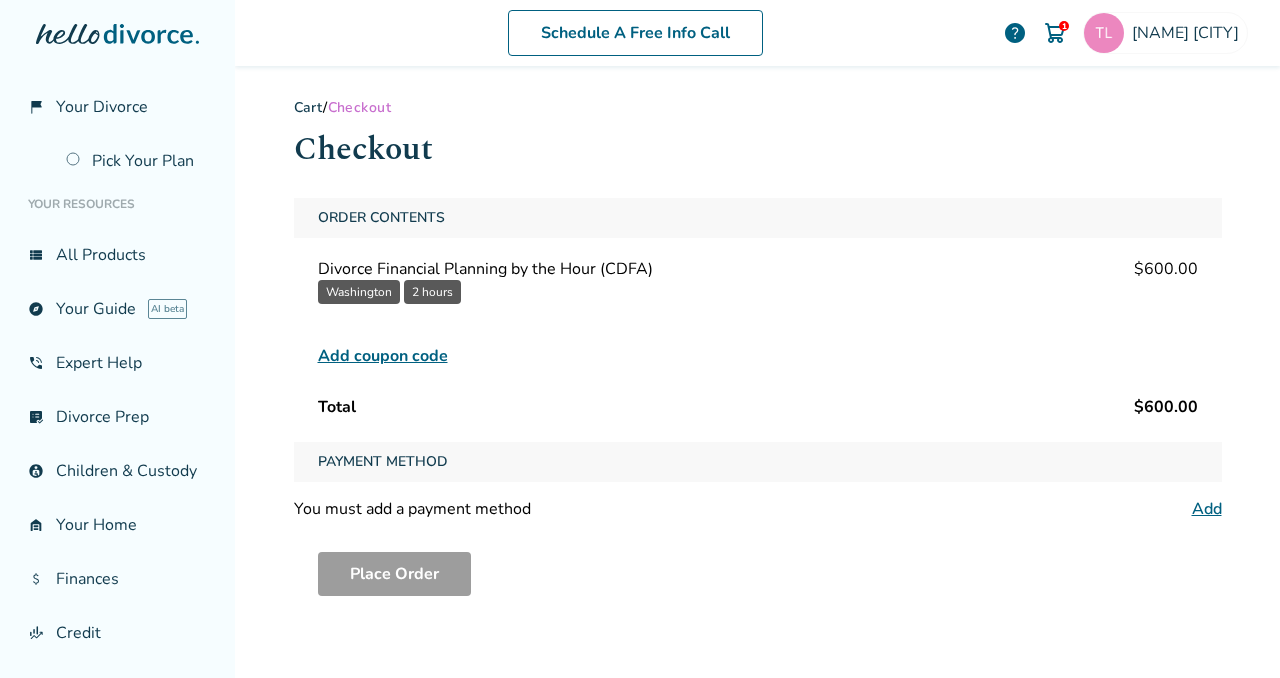 click on "Payment Method" at bounding box center [383, 462] 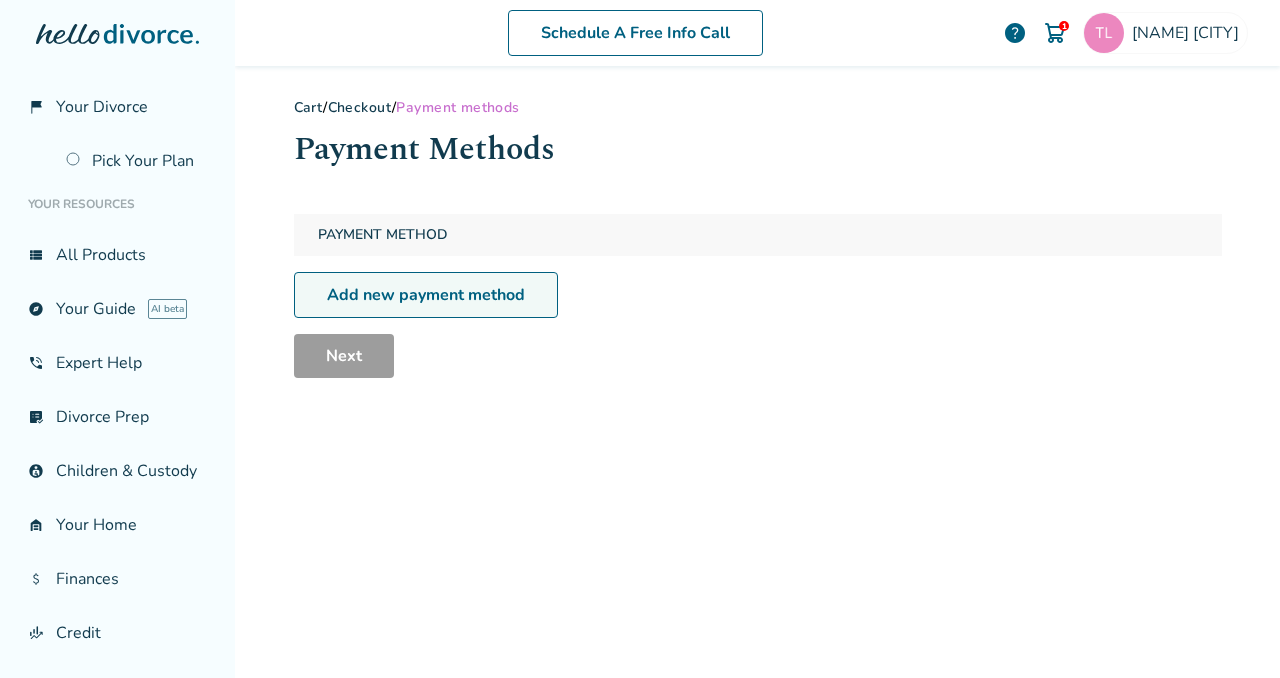 click on "Add new payment method" at bounding box center [426, 295] 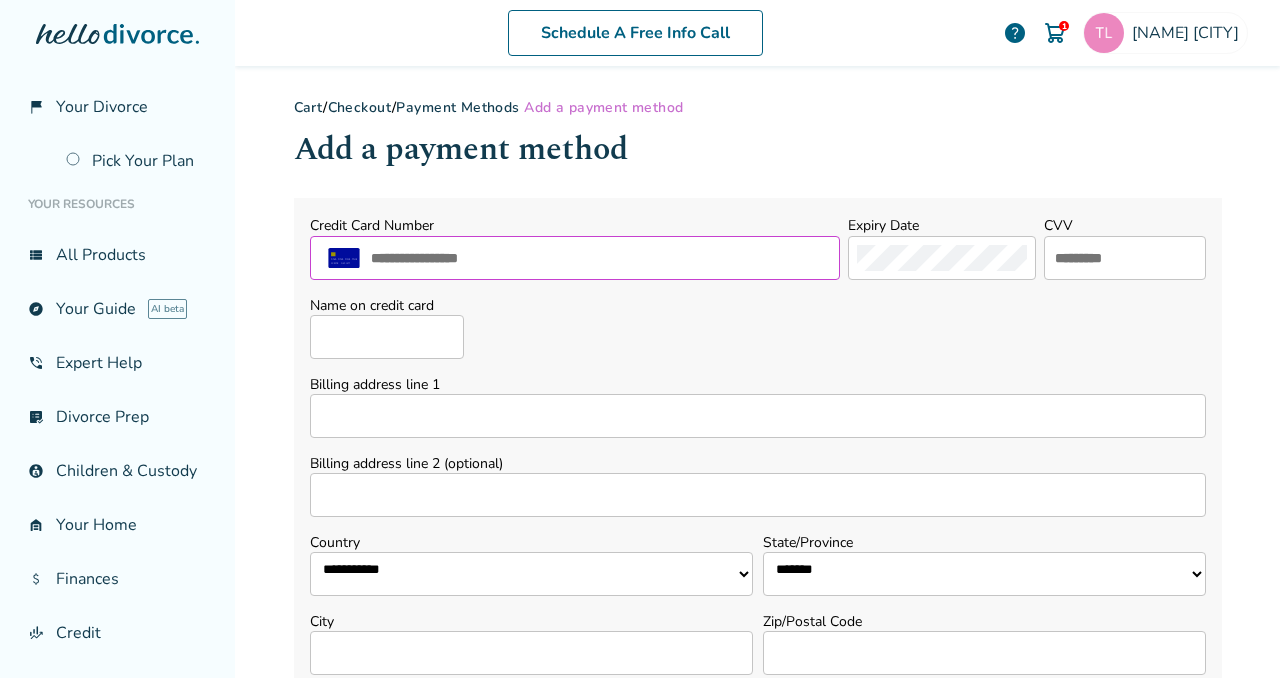 click at bounding box center (600, 258) 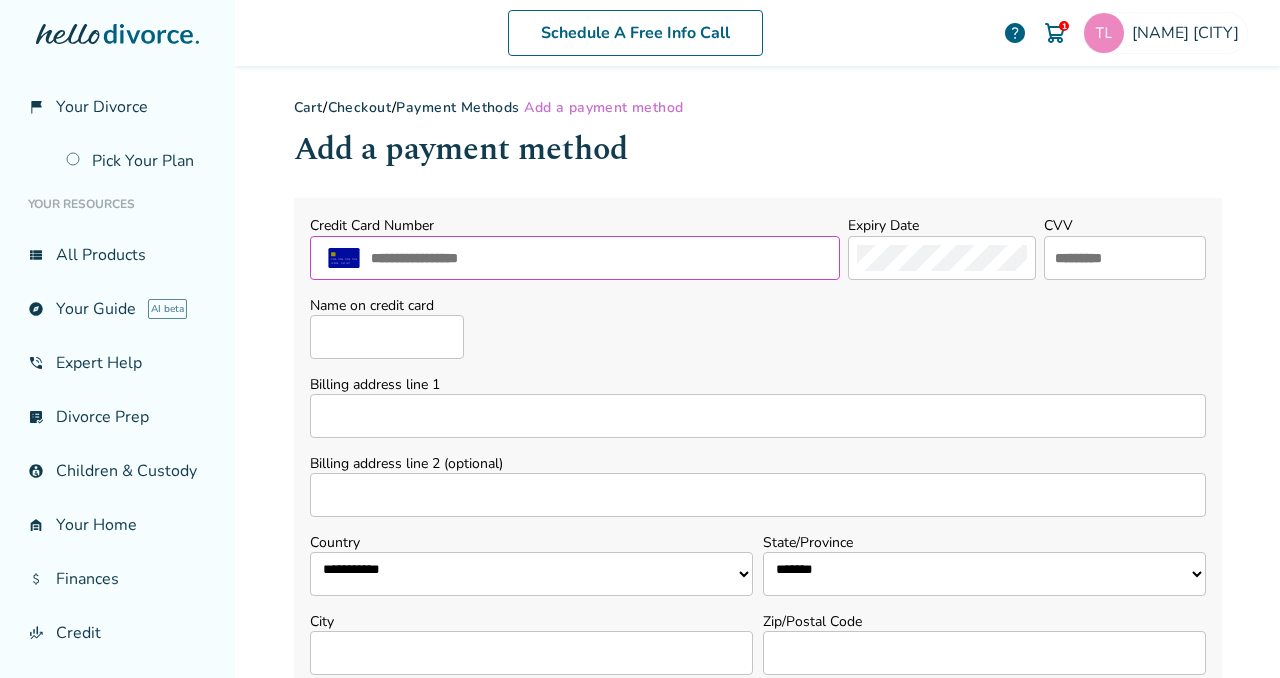 type on "**********" 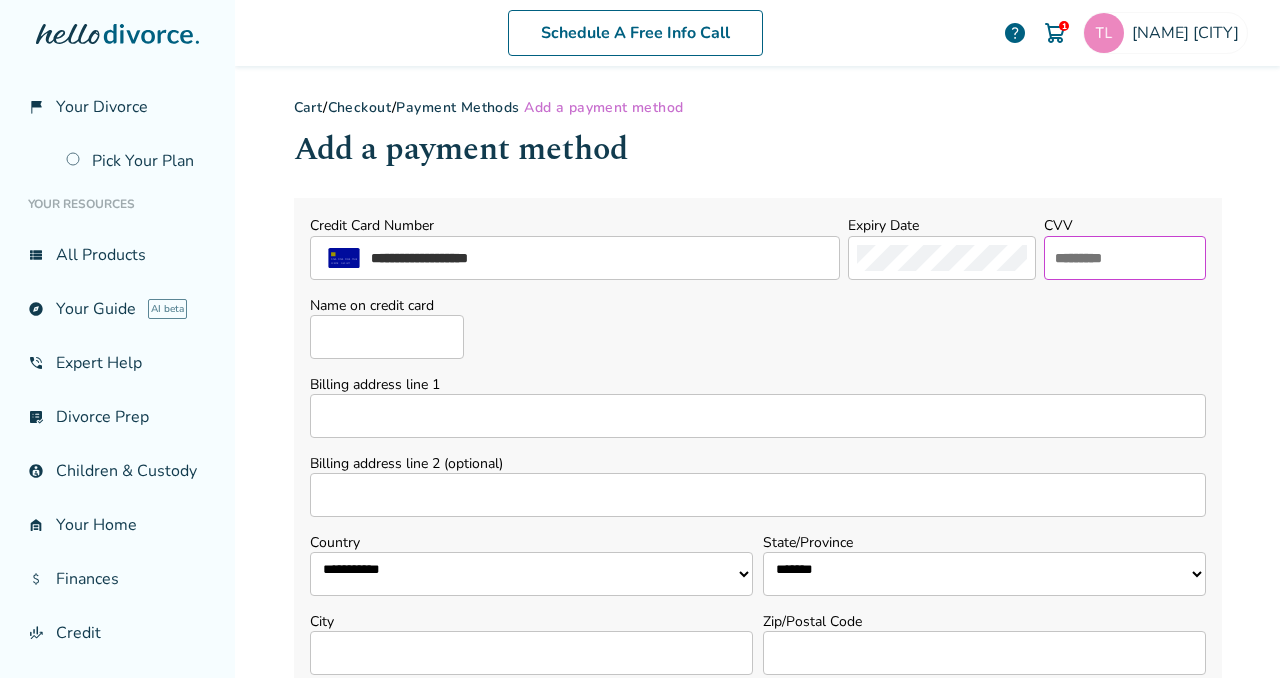 type on "***" 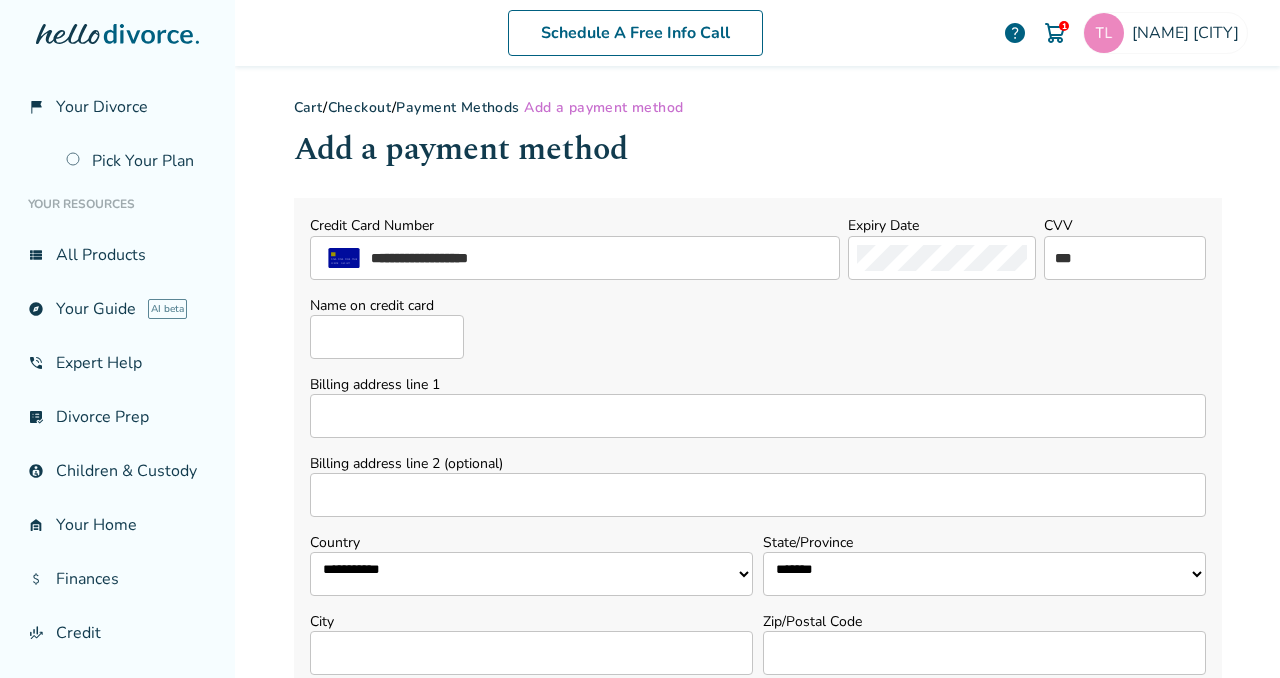 type on "**********" 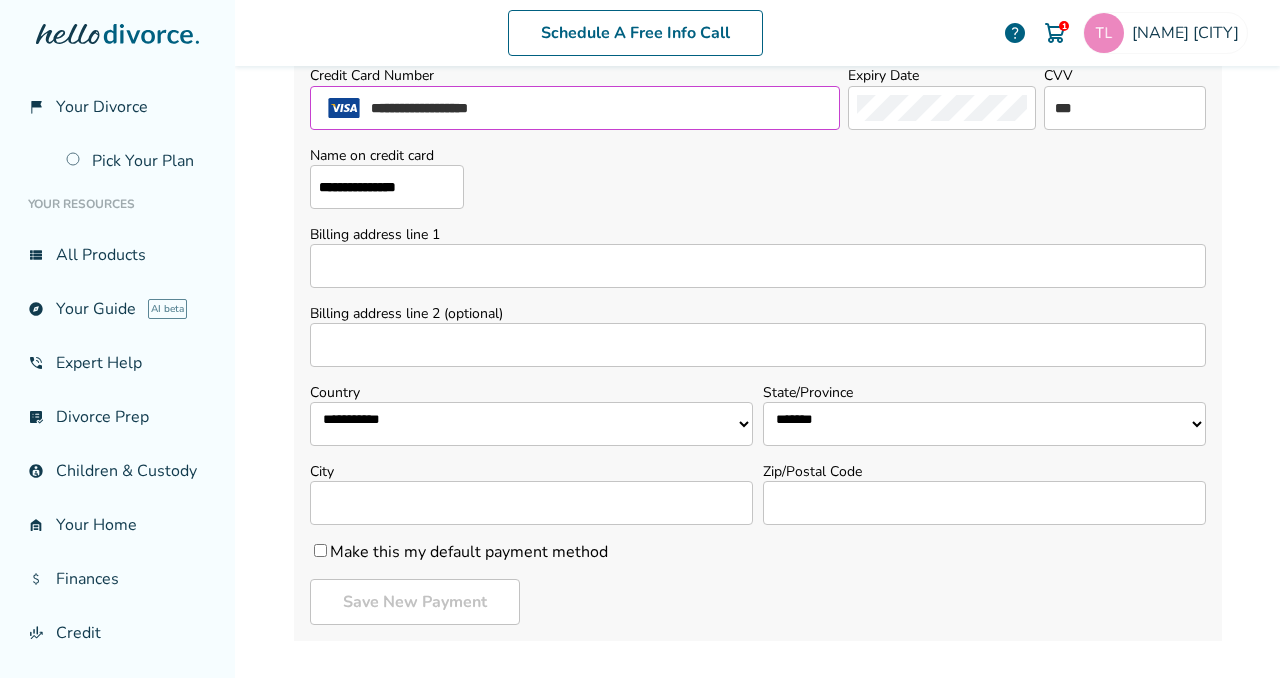 scroll, scrollTop: 178, scrollLeft: 0, axis: vertical 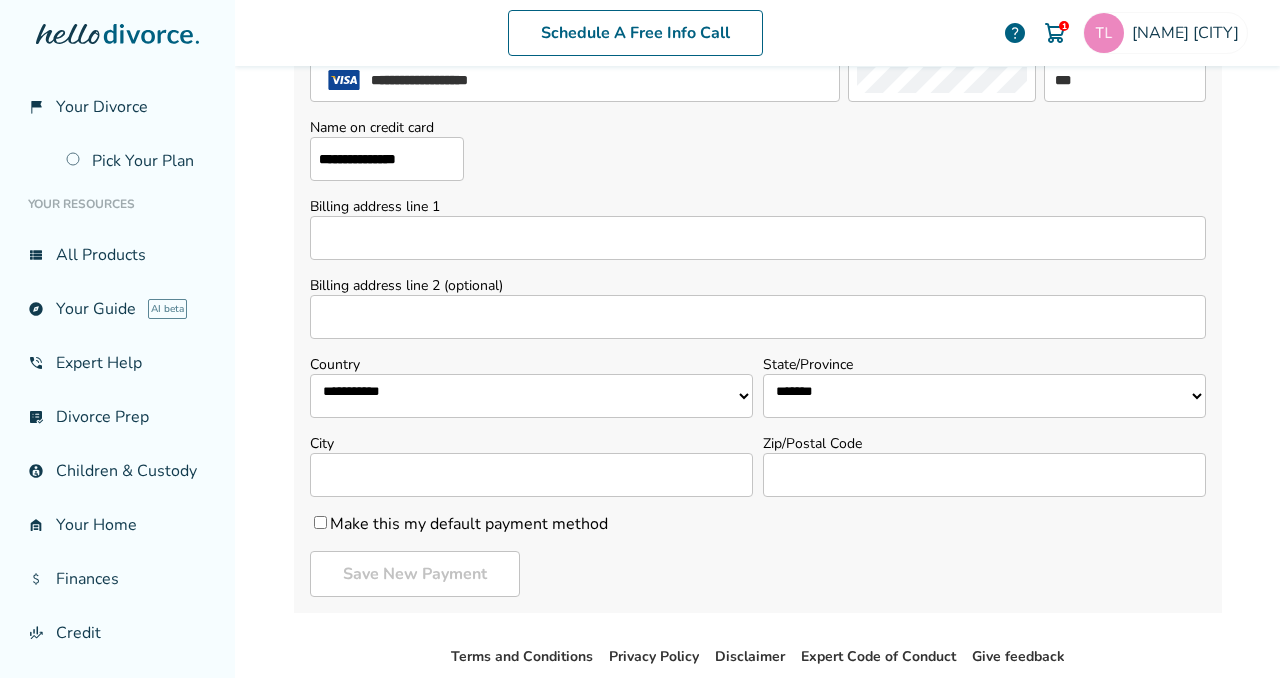 click on "Billing address line 1" at bounding box center [758, 238] 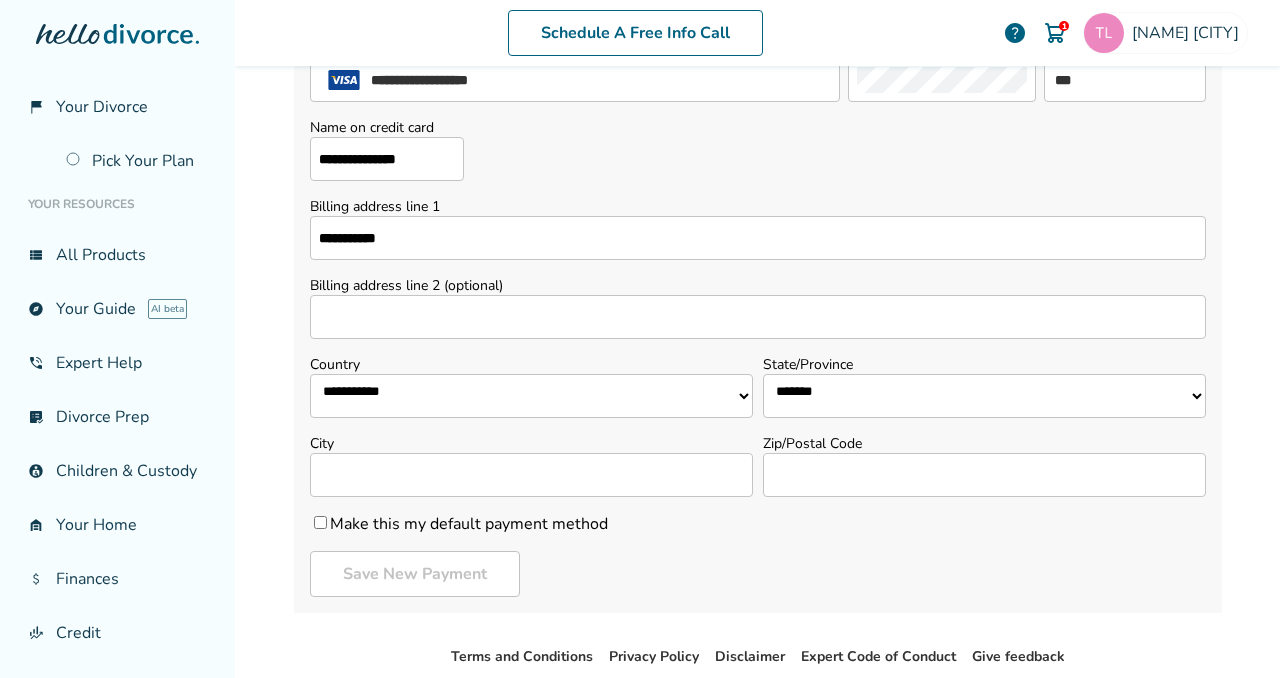 select on "**" 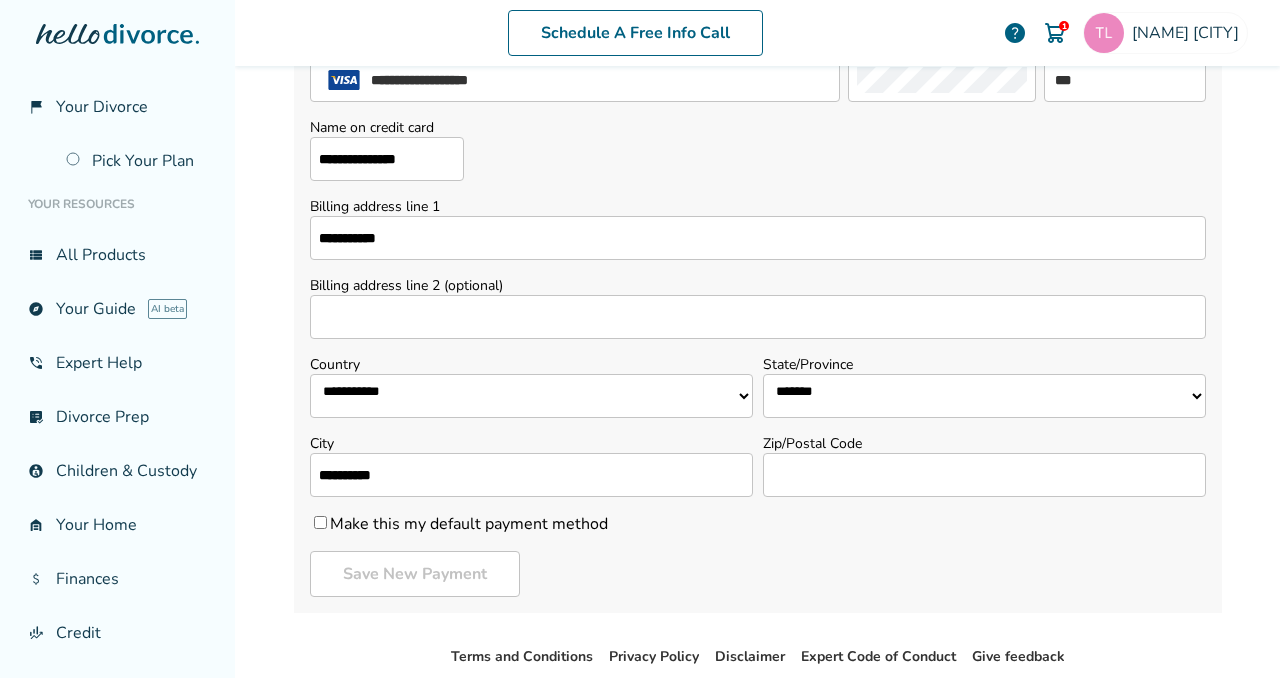 type on "*****" 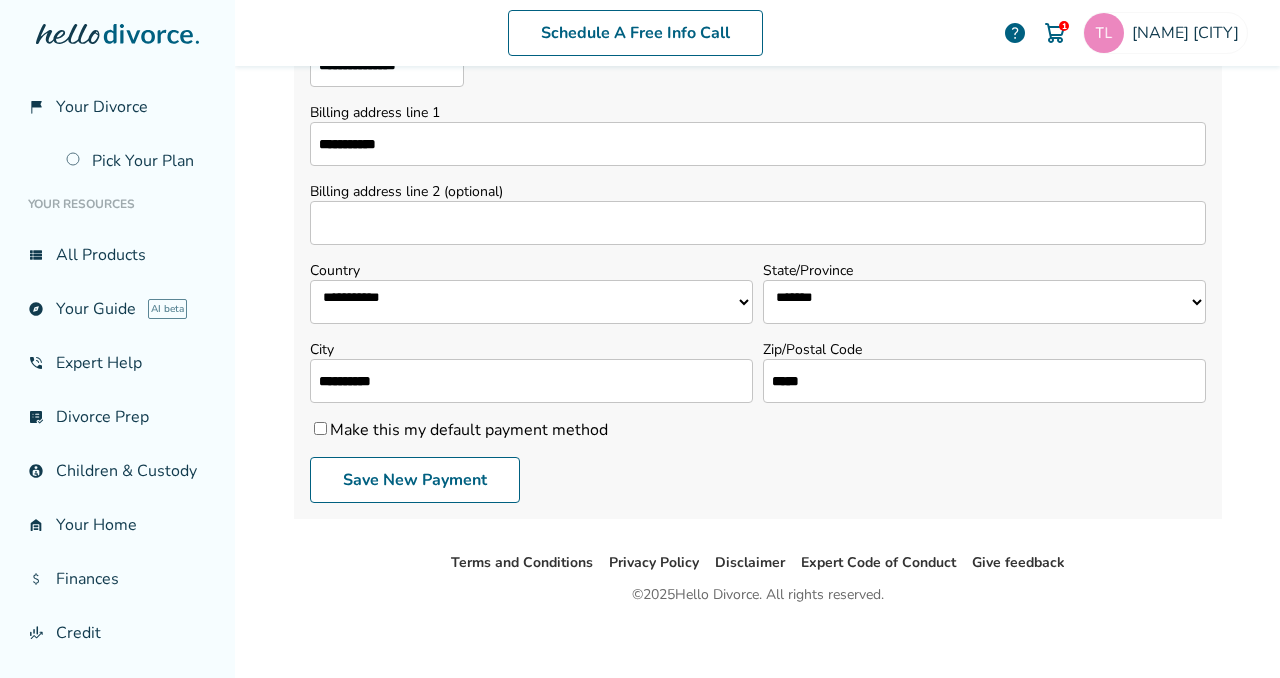 scroll, scrollTop: 280, scrollLeft: 0, axis: vertical 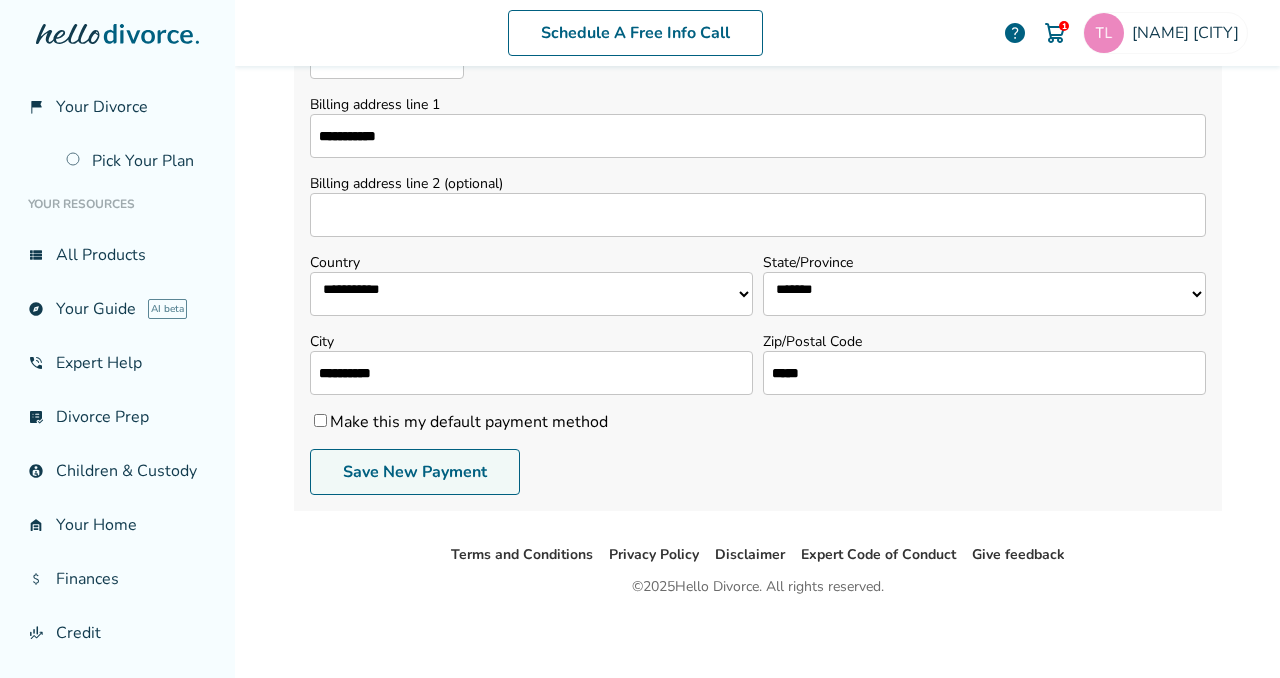 click on "Save New Payment" at bounding box center [415, 472] 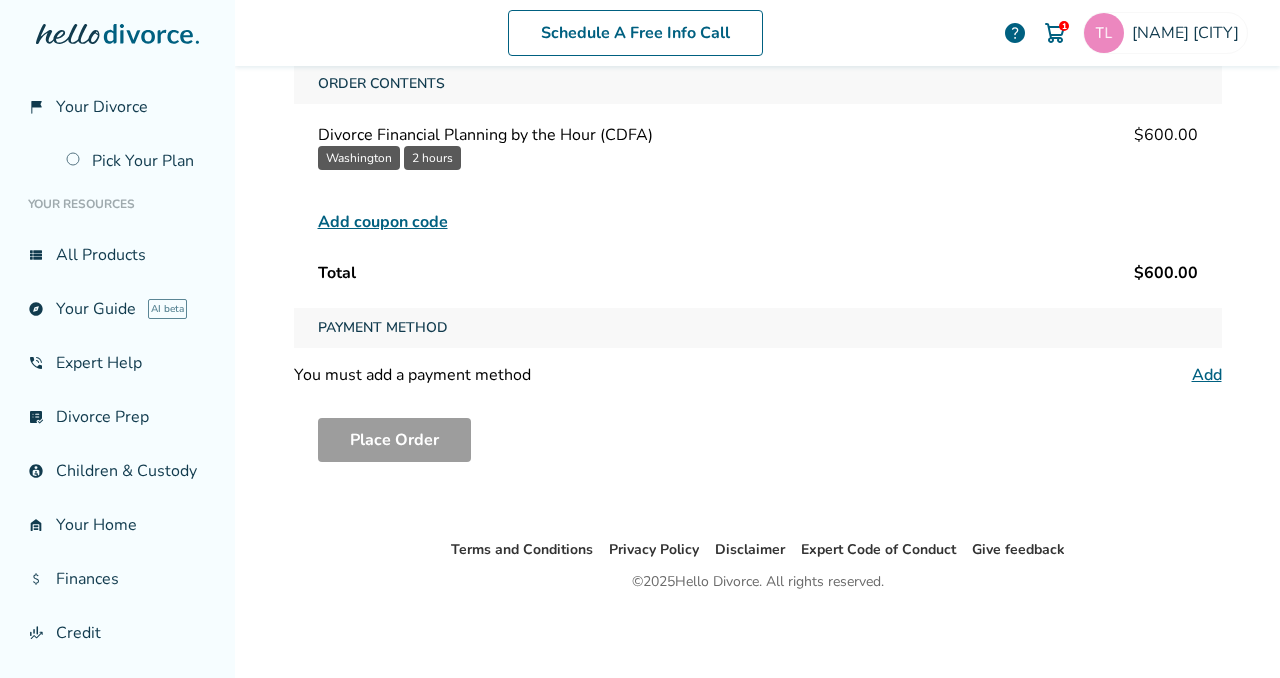 scroll, scrollTop: 98, scrollLeft: 0, axis: vertical 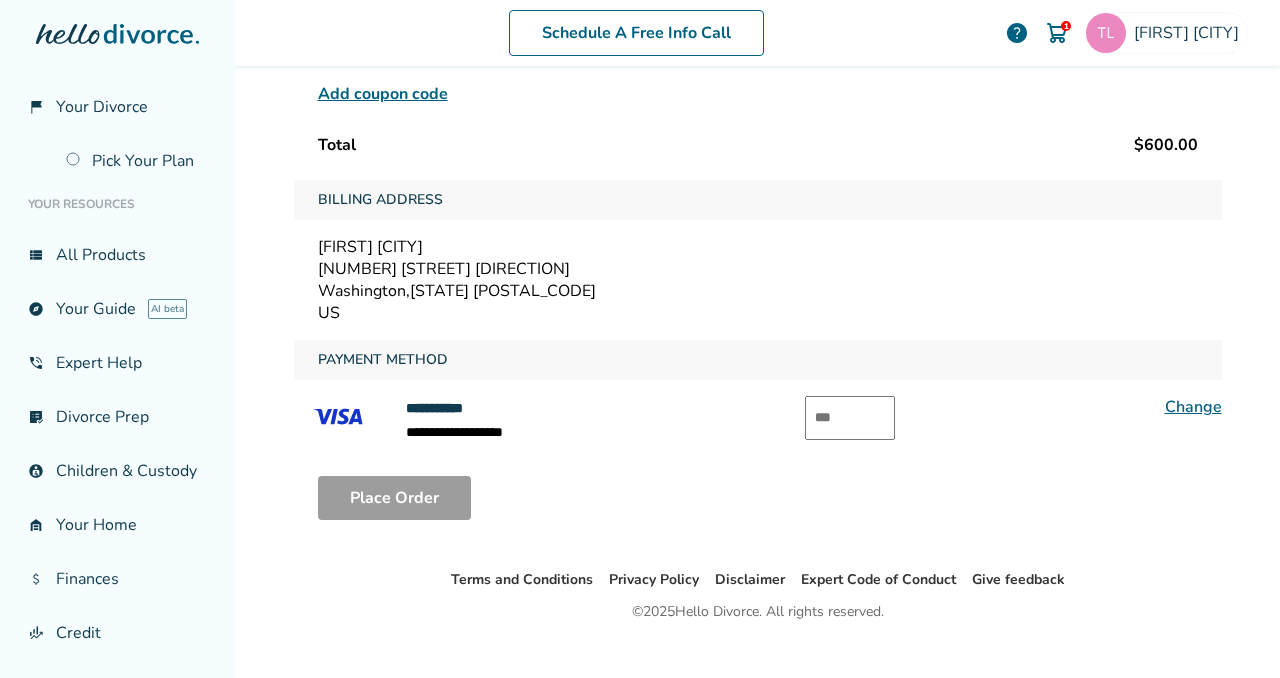 click at bounding box center (850, 418) 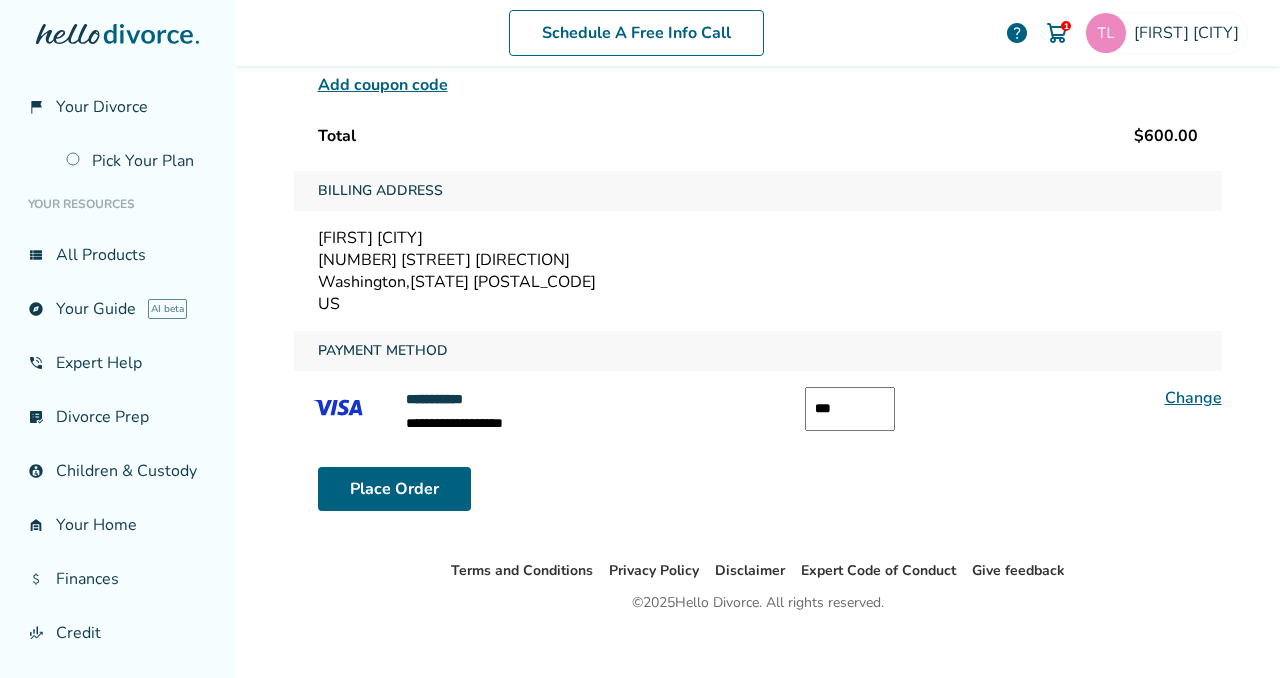 scroll, scrollTop: 287, scrollLeft: 0, axis: vertical 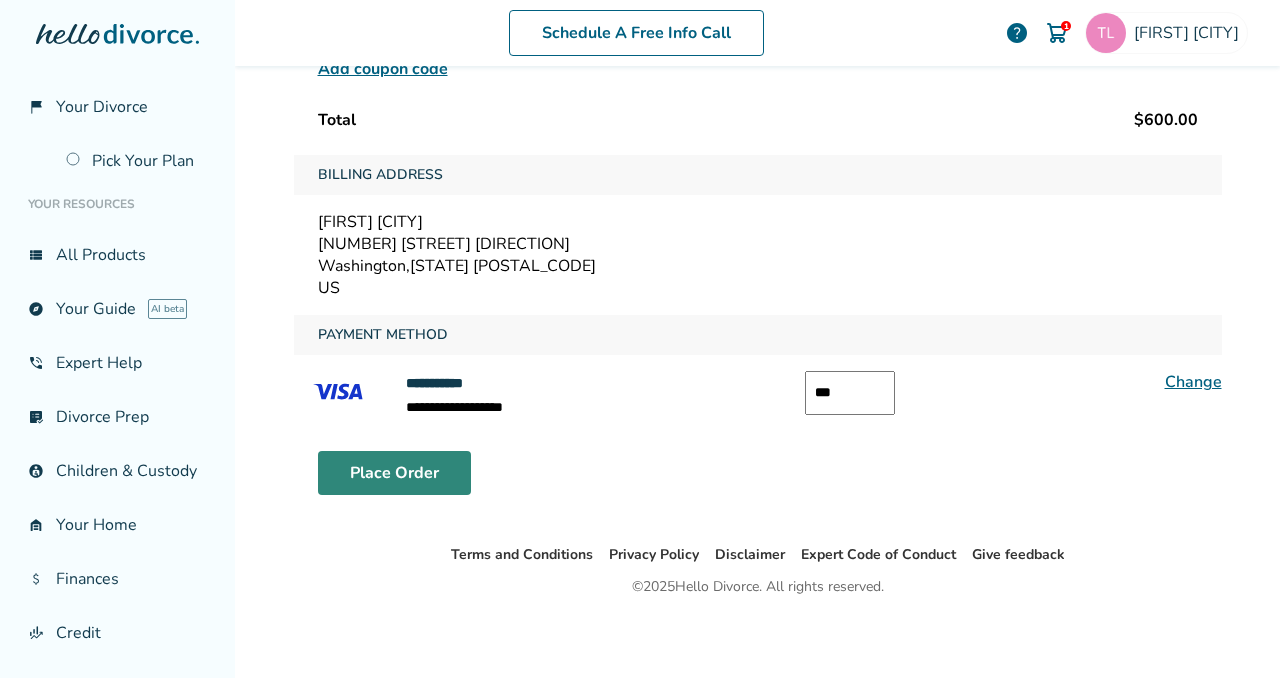 type on "***" 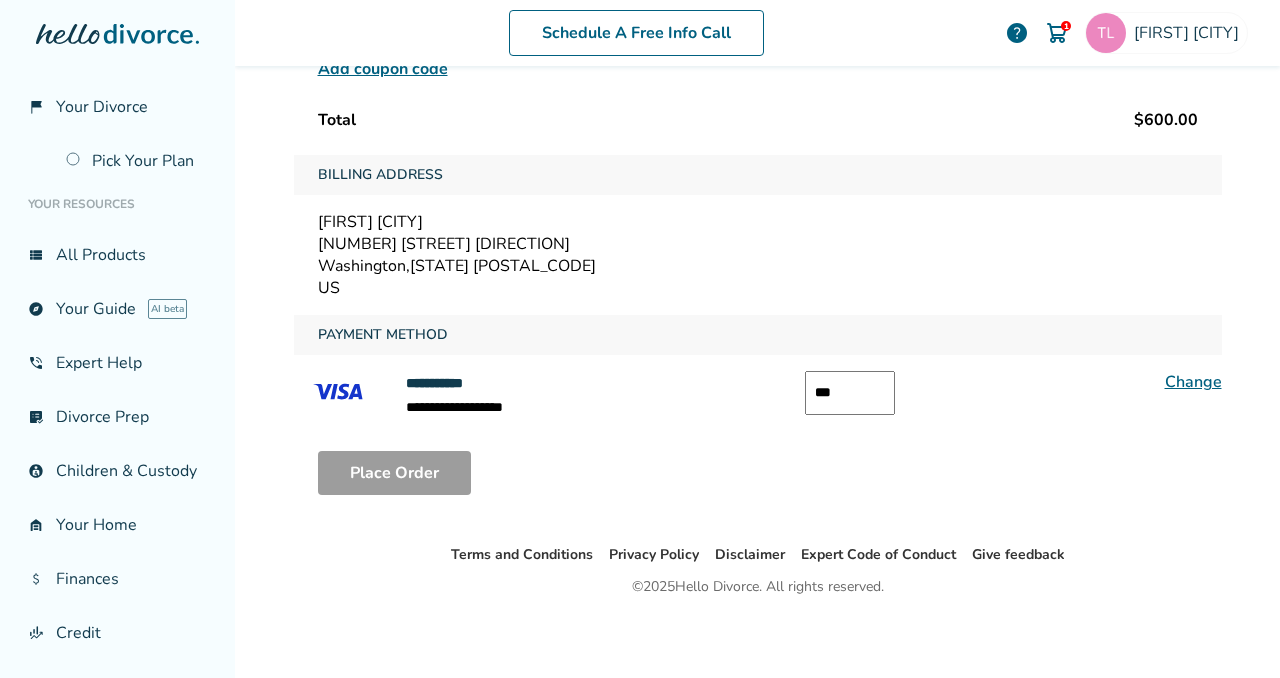 scroll, scrollTop: 98, scrollLeft: 0, axis: vertical 